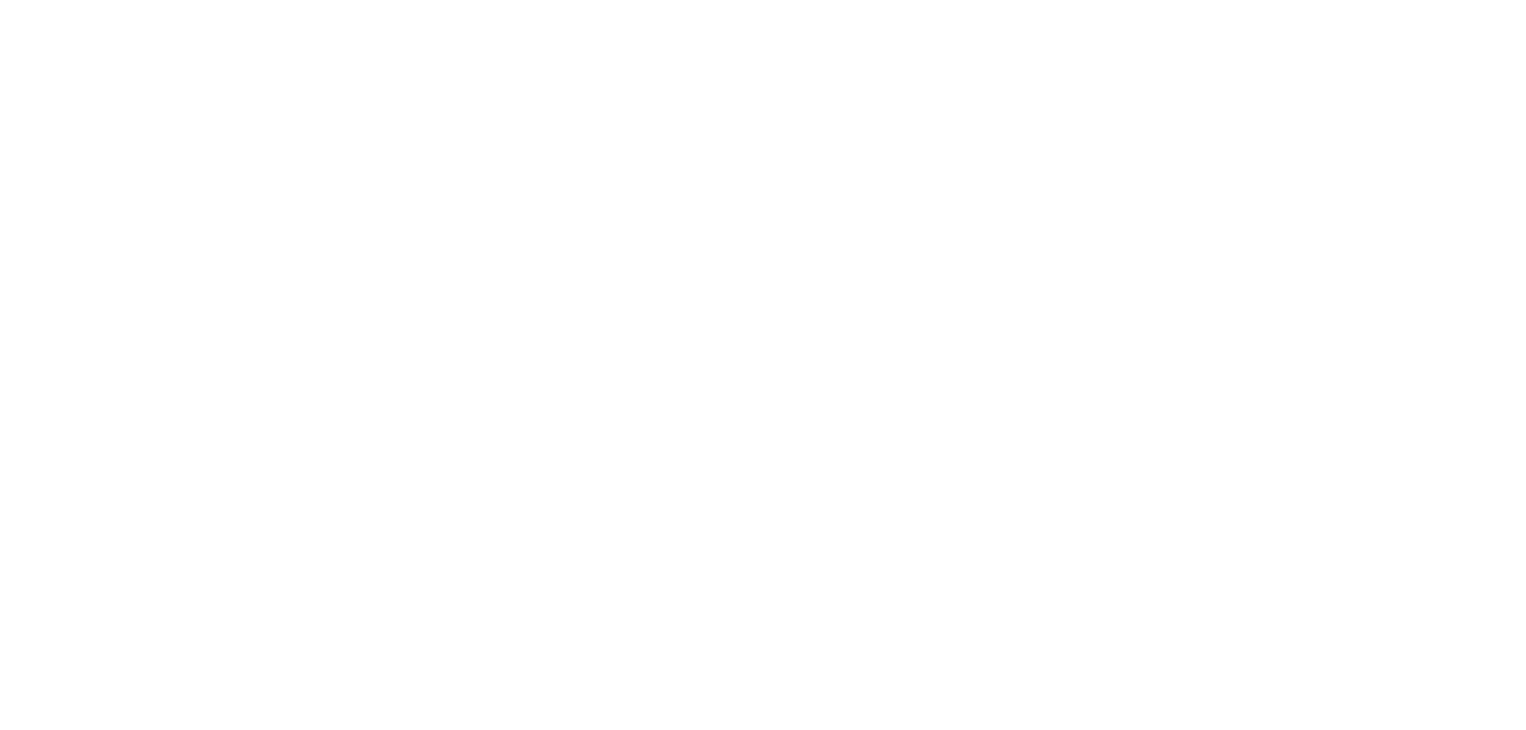 scroll, scrollTop: 0, scrollLeft: 0, axis: both 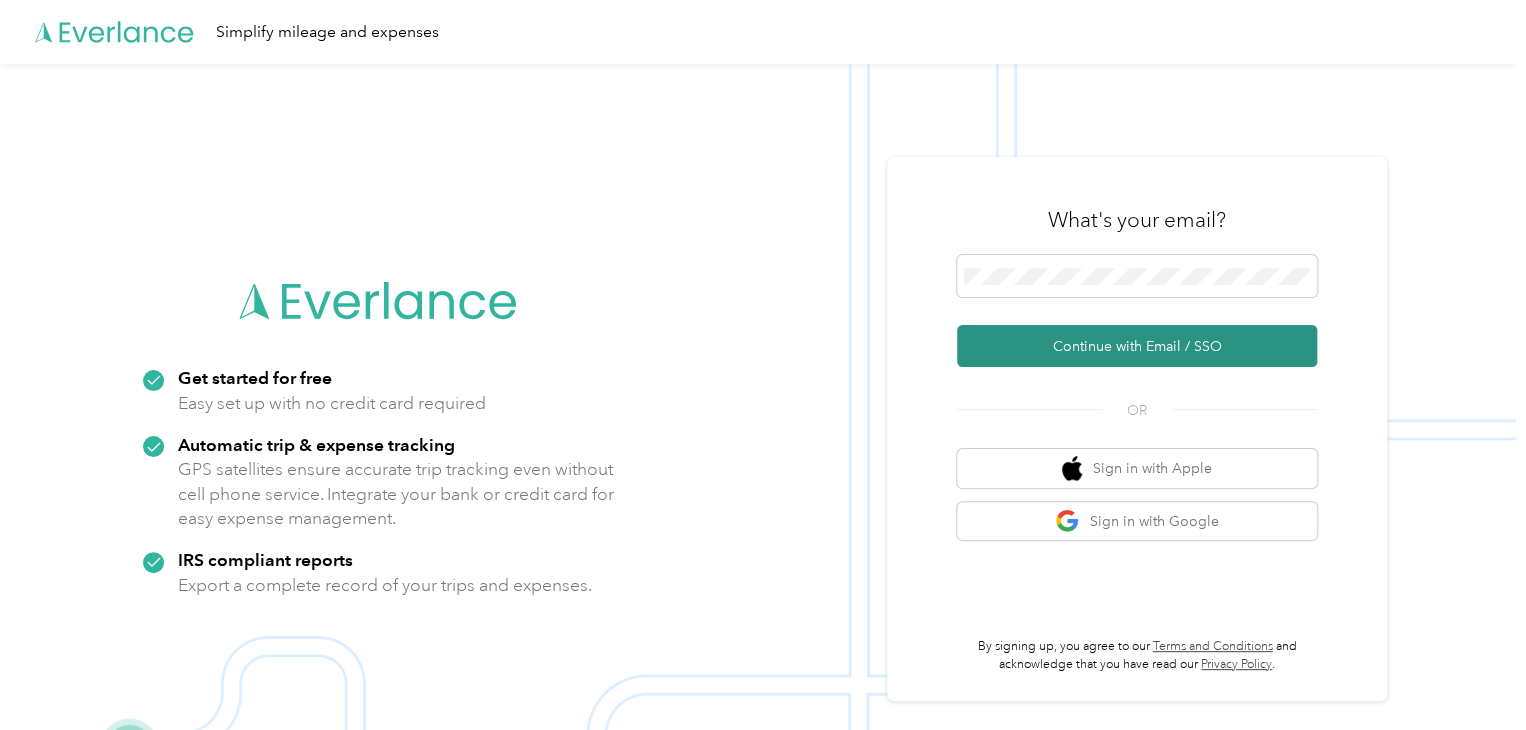 click on "Continue with Email / SSO" at bounding box center [1137, 346] 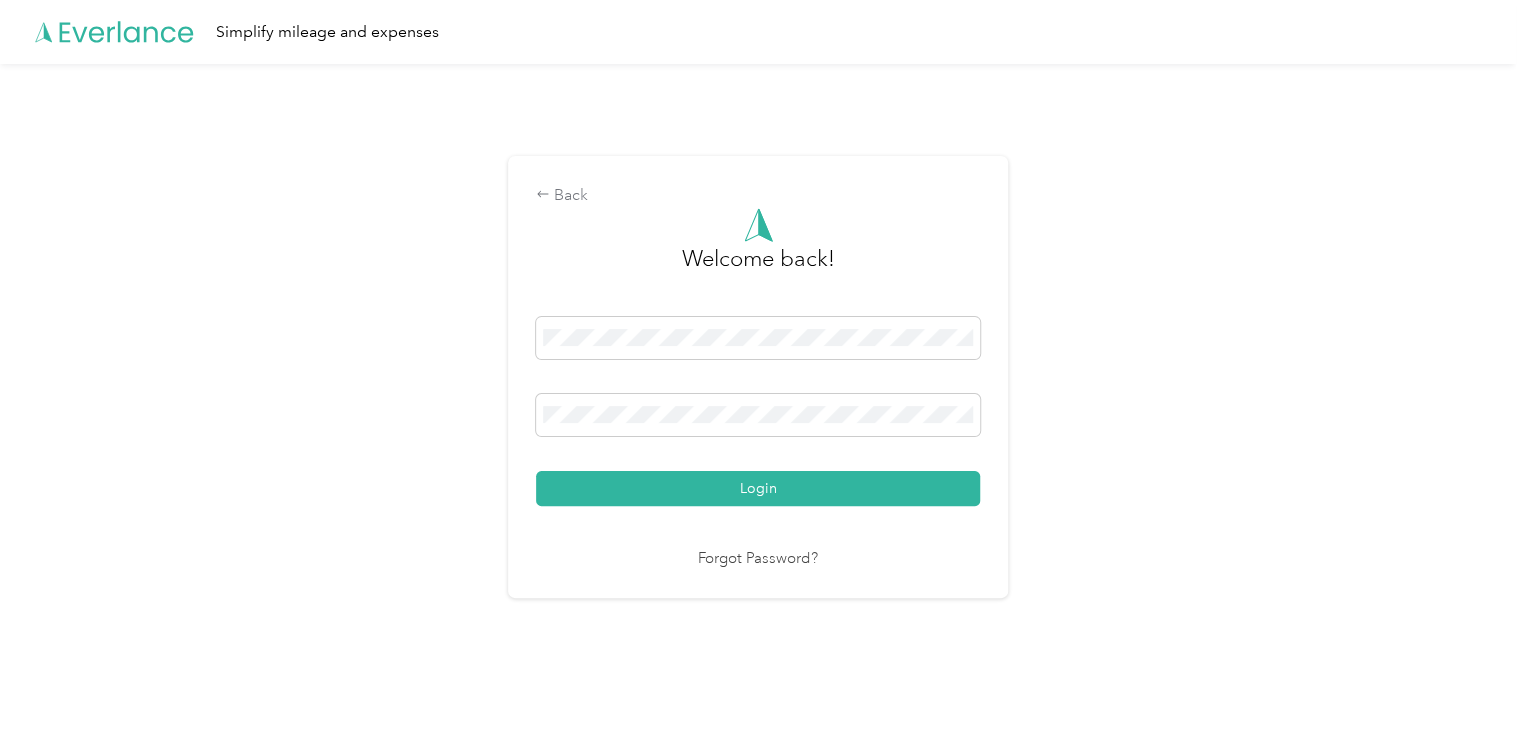 click on "Welcome back! Login Forgot Password?" at bounding box center (758, 389) 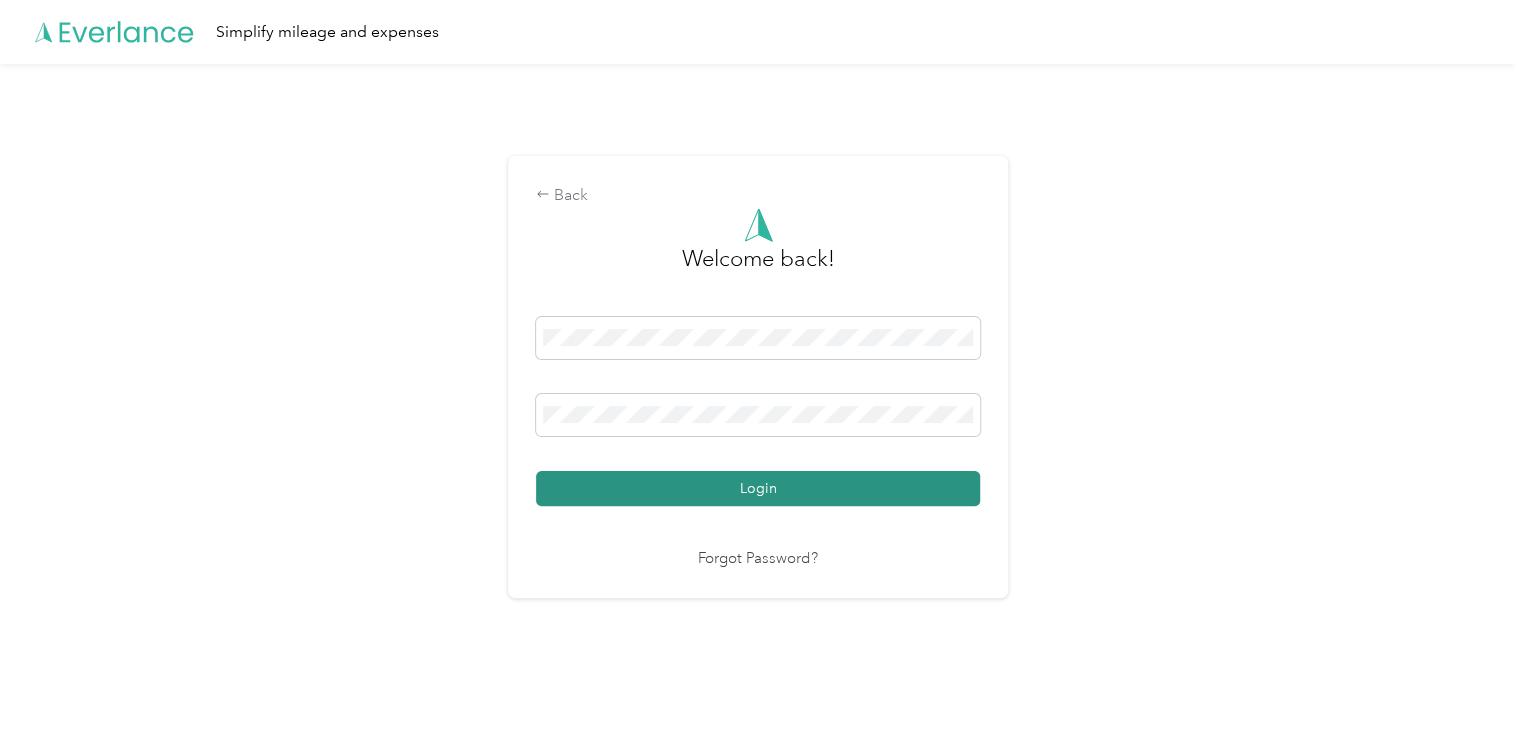 click on "Login" at bounding box center (758, 488) 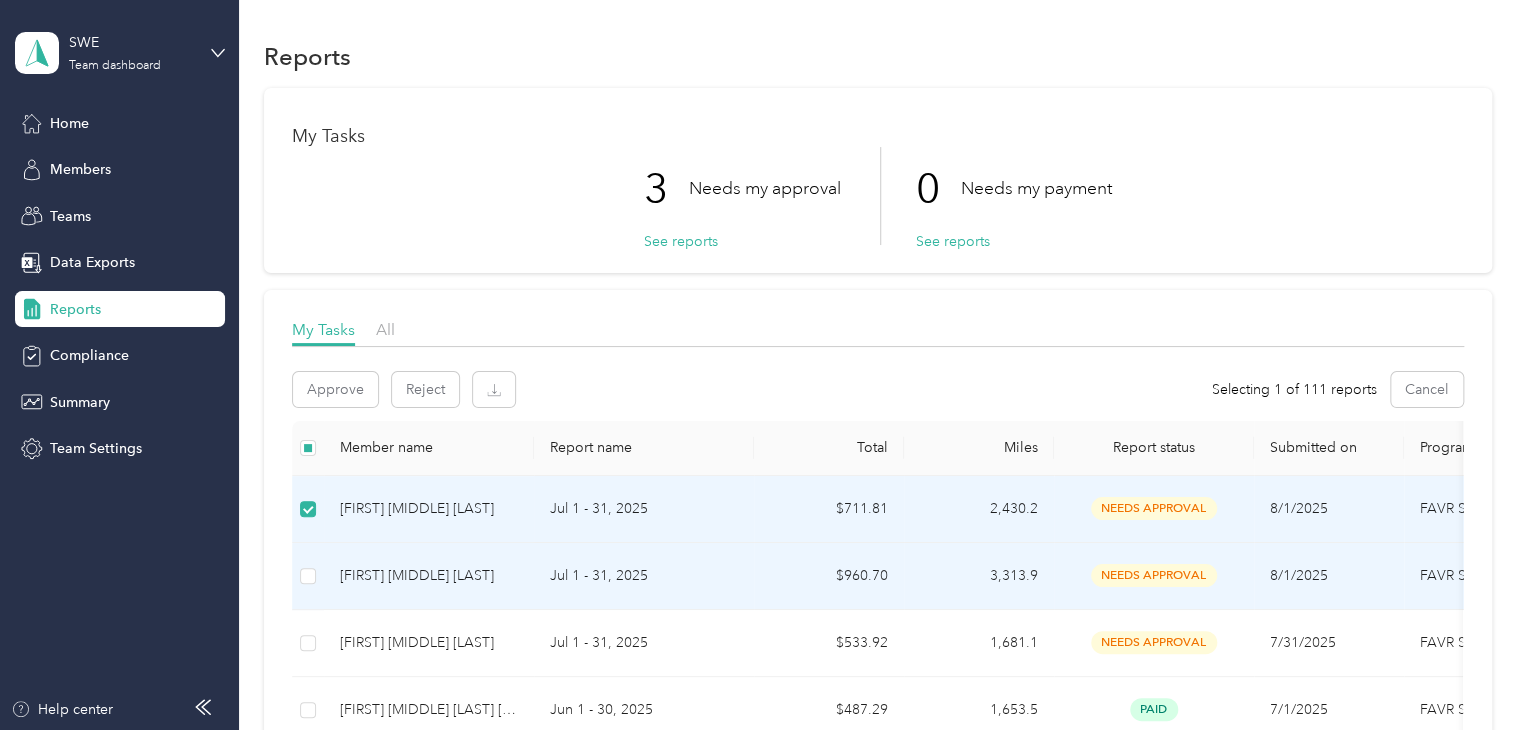 click at bounding box center (308, 576) 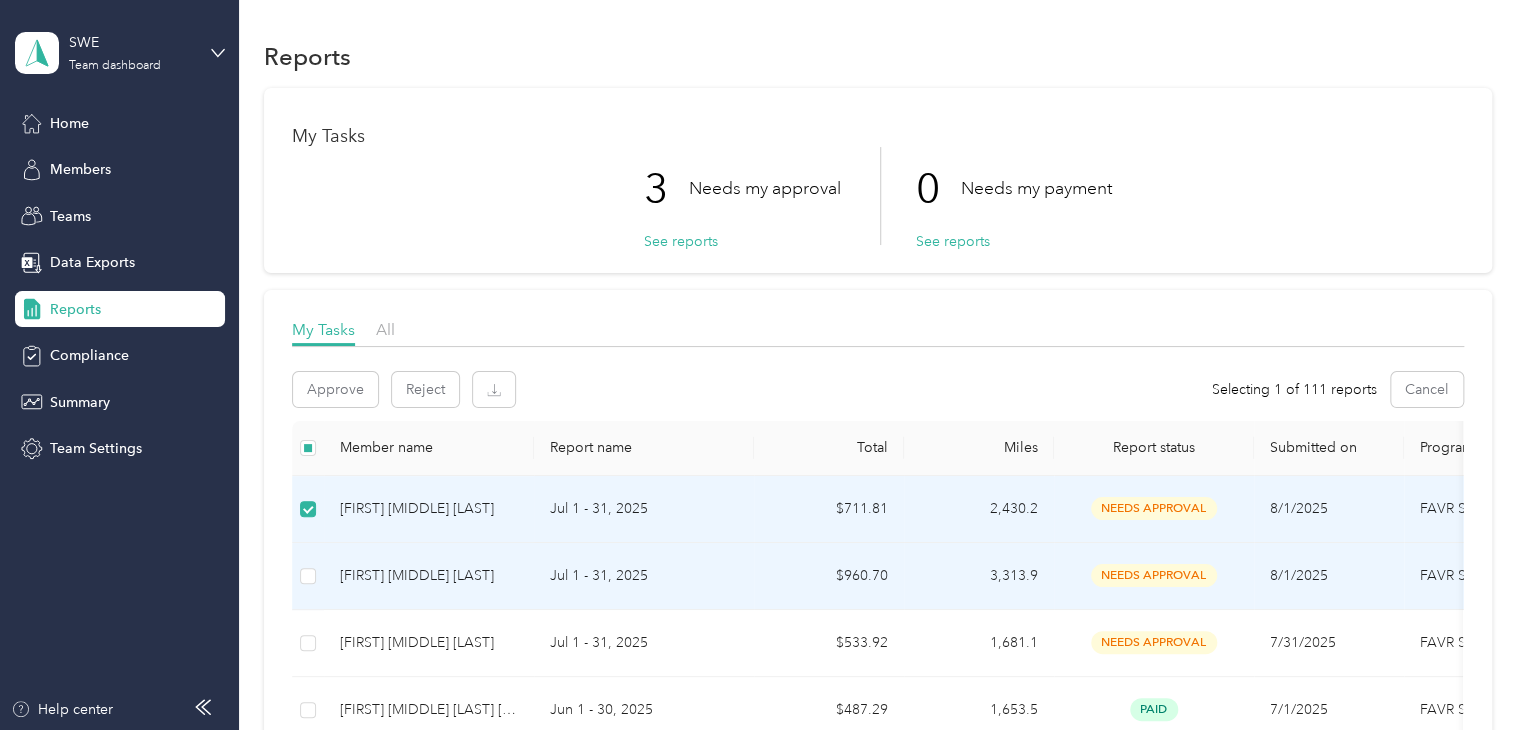 click at bounding box center [308, 576] 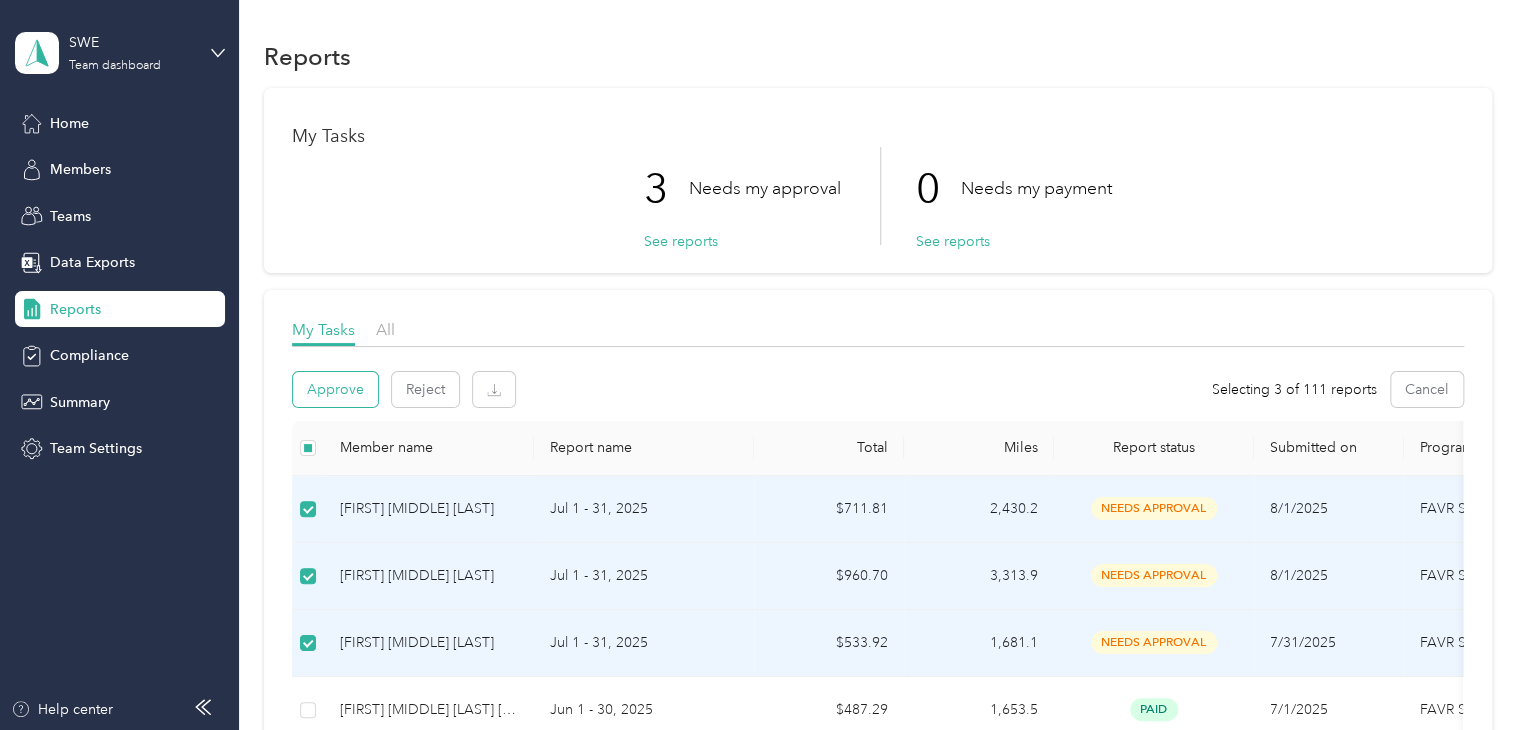 click on "Approve" at bounding box center [335, 389] 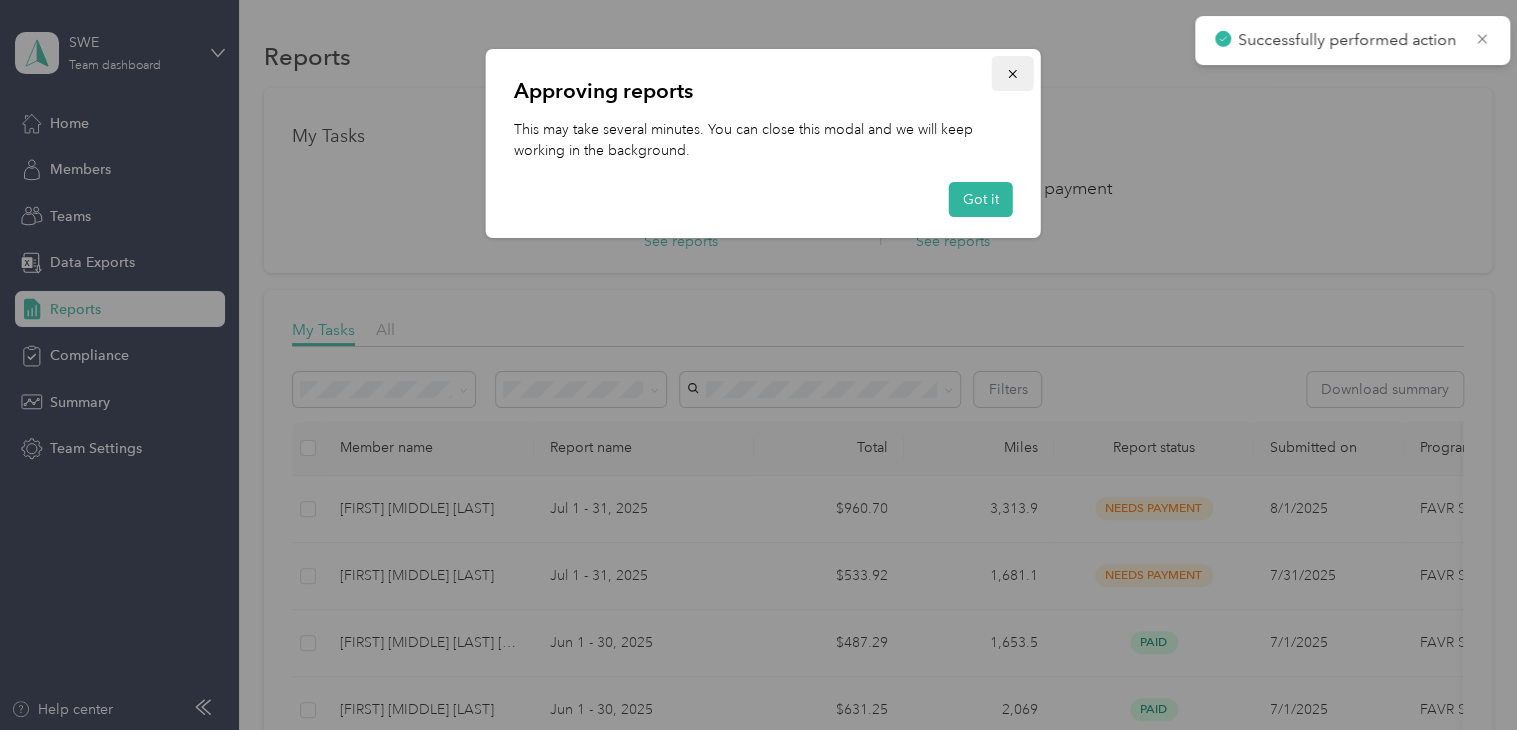 click 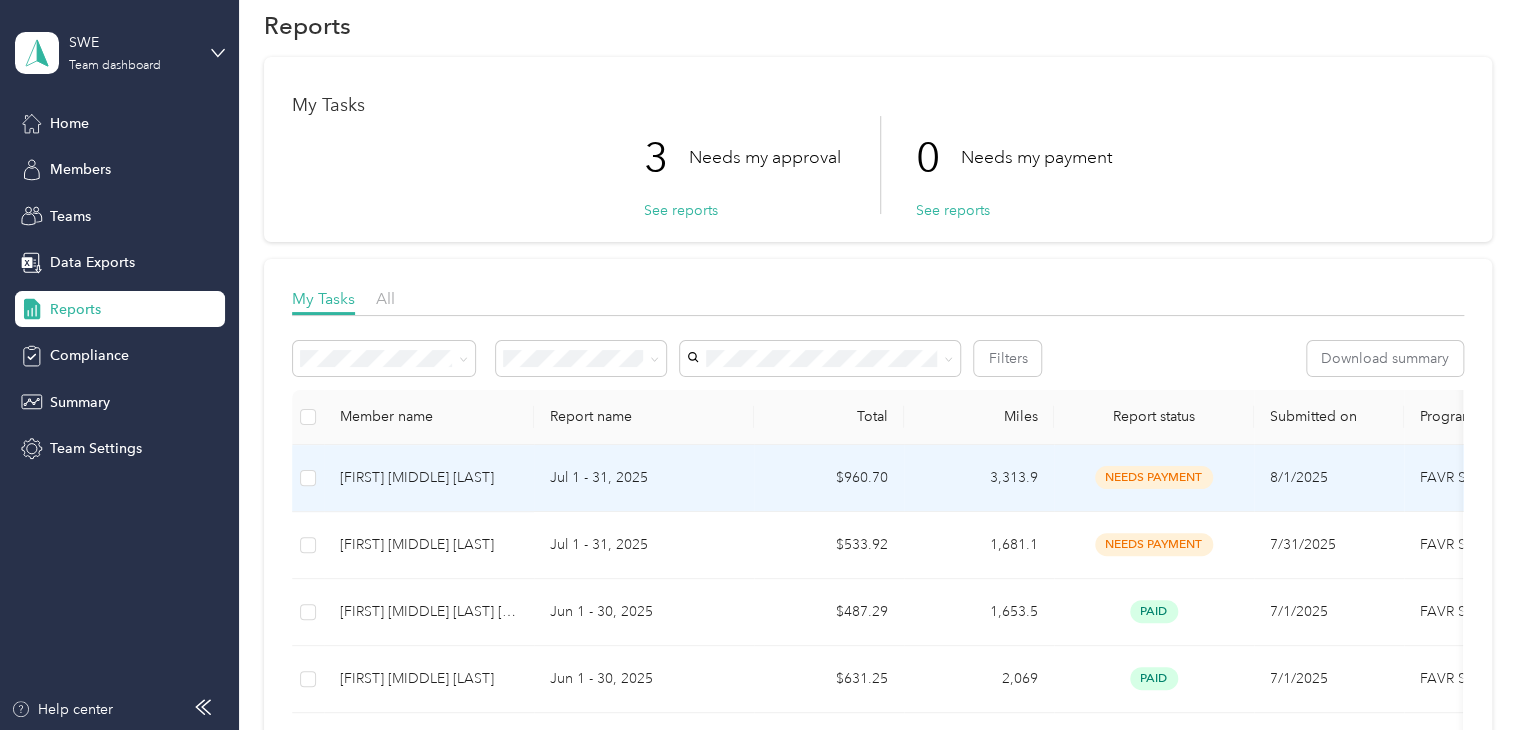 scroll, scrollTop: 0, scrollLeft: 0, axis: both 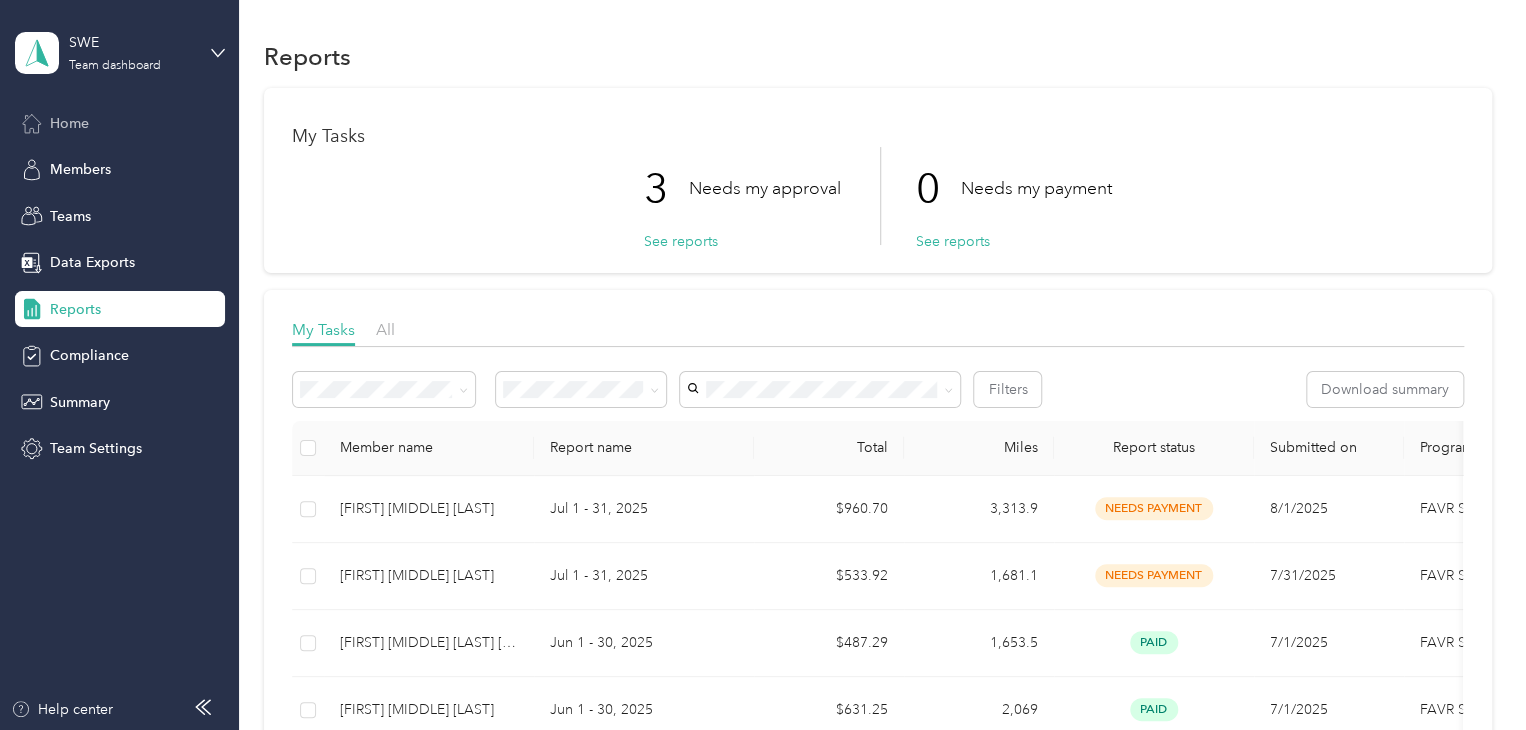click on "Home" at bounding box center [120, 123] 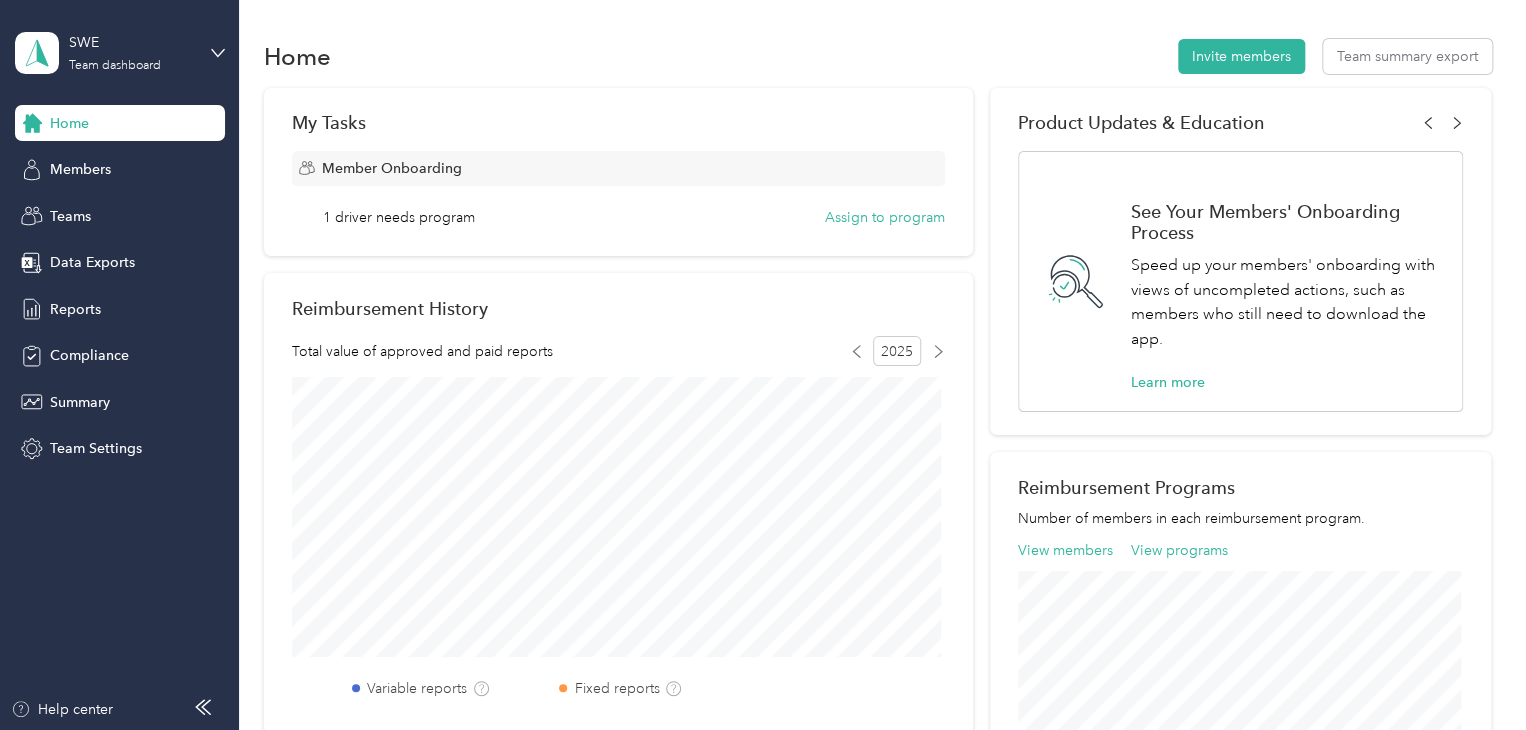 click on "1 driver needs program" at bounding box center [399, 217] 